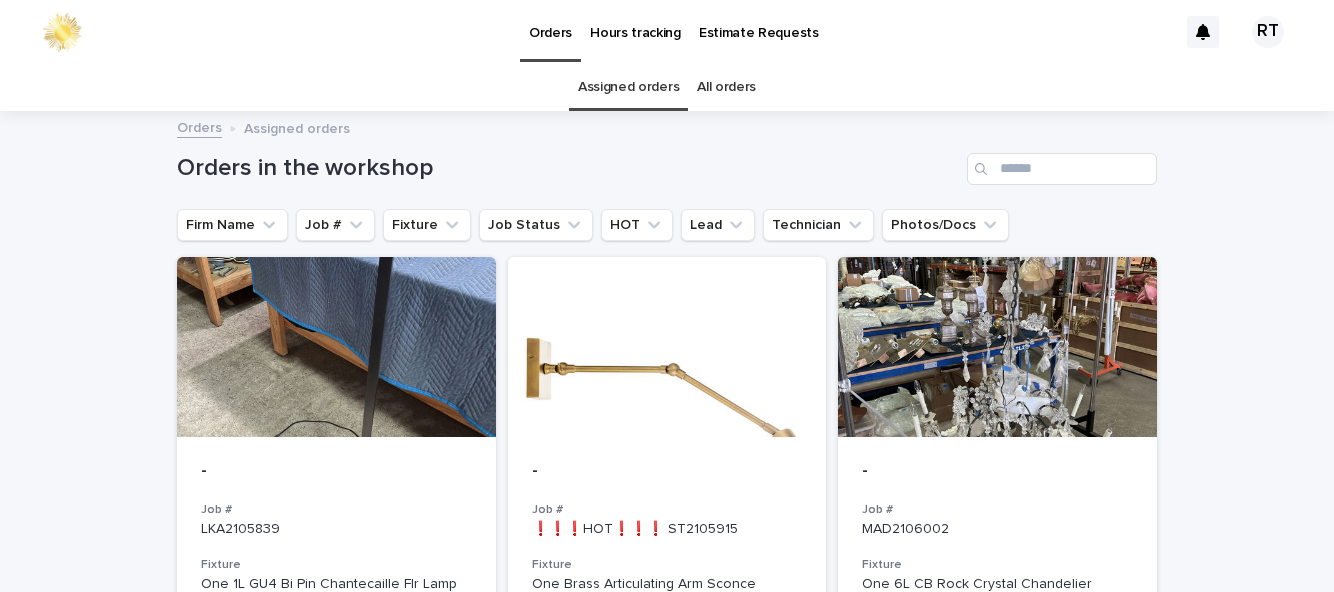 scroll, scrollTop: 0, scrollLeft: 0, axis: both 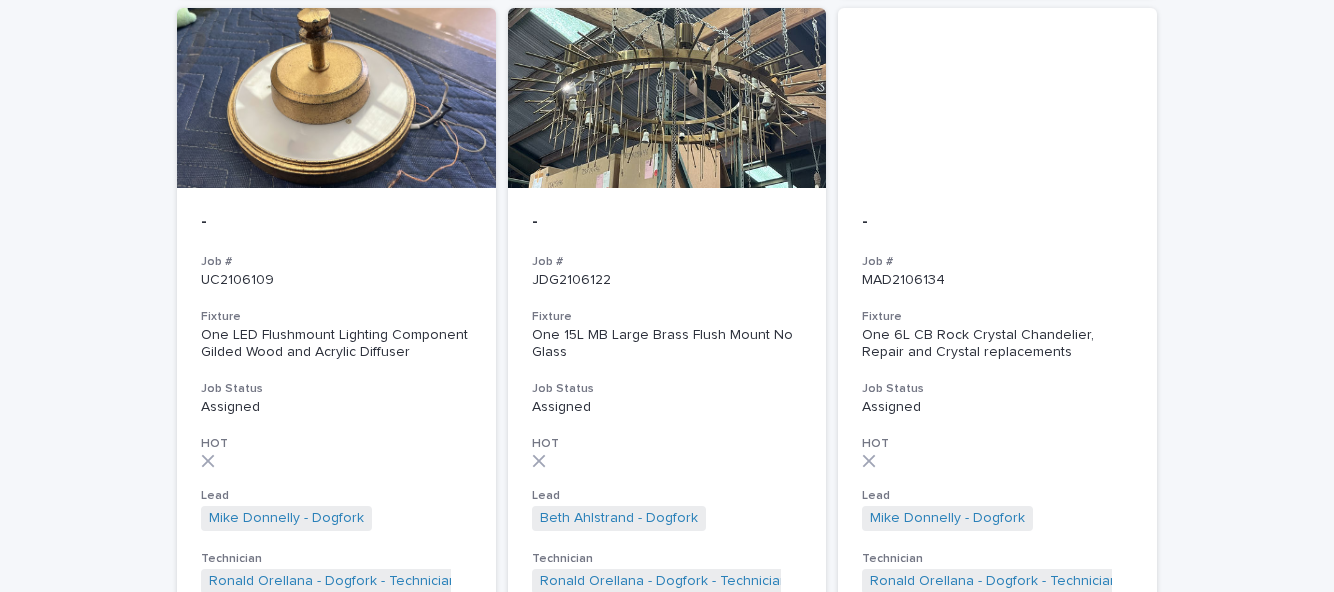 click on "One 15L MB Large Brass Flush Mount
No Glass" at bounding box center [667, 344] 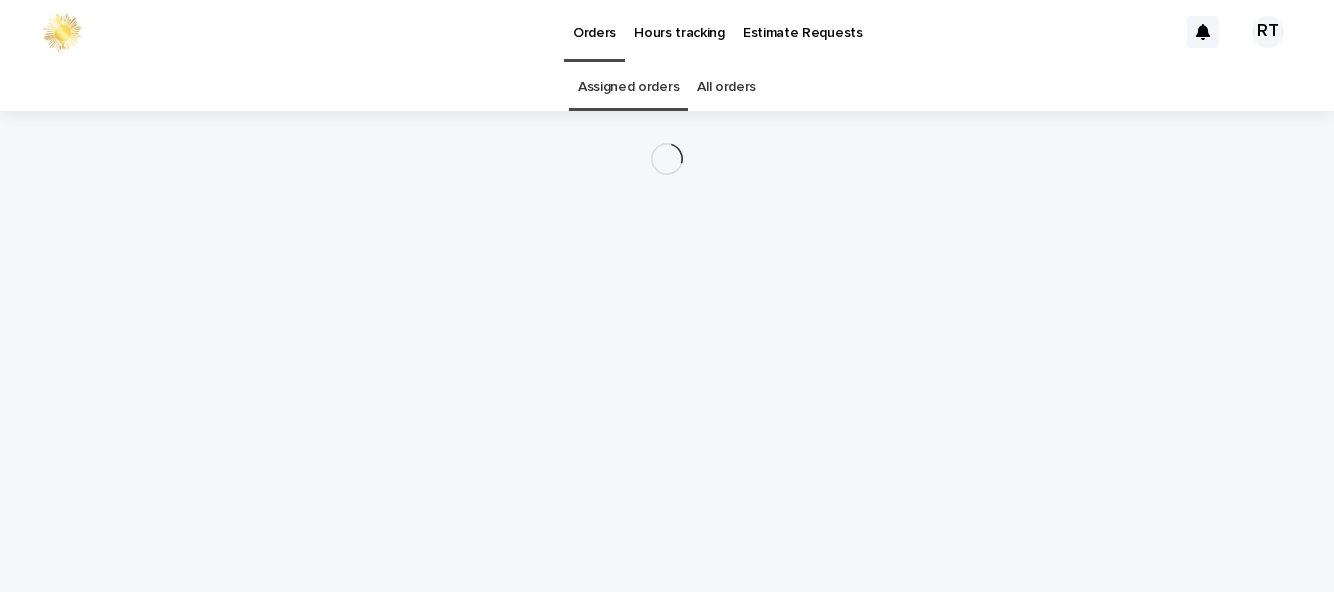 scroll, scrollTop: 0, scrollLeft: 0, axis: both 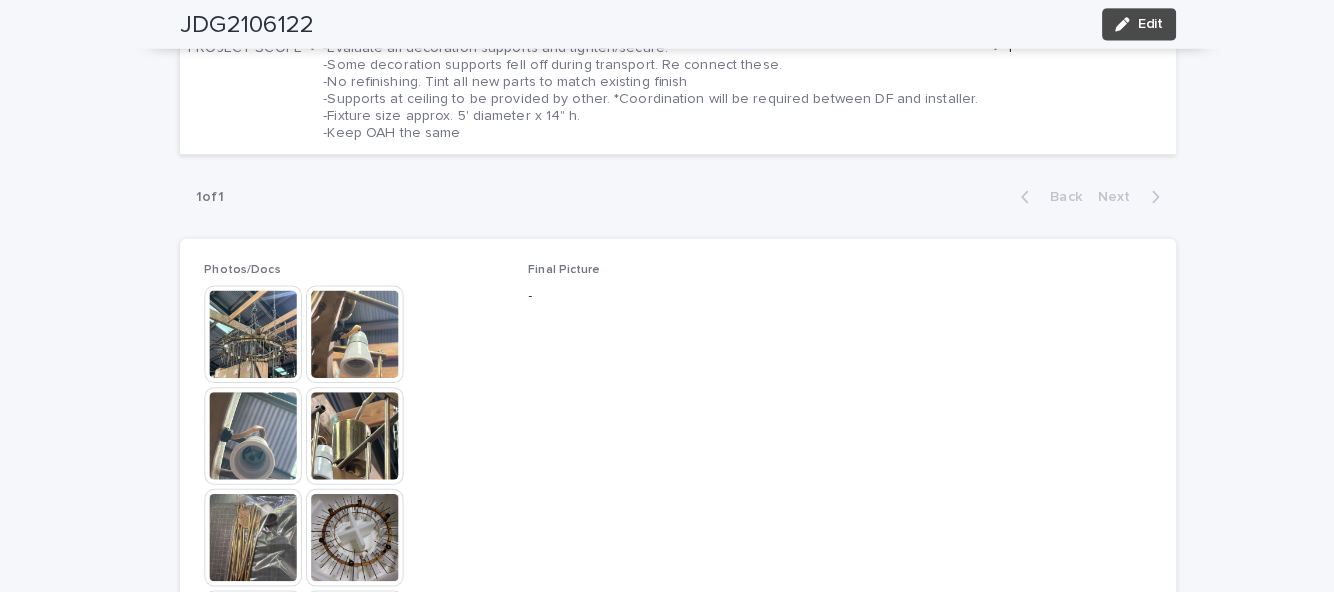 click at bounding box center (249, 329) 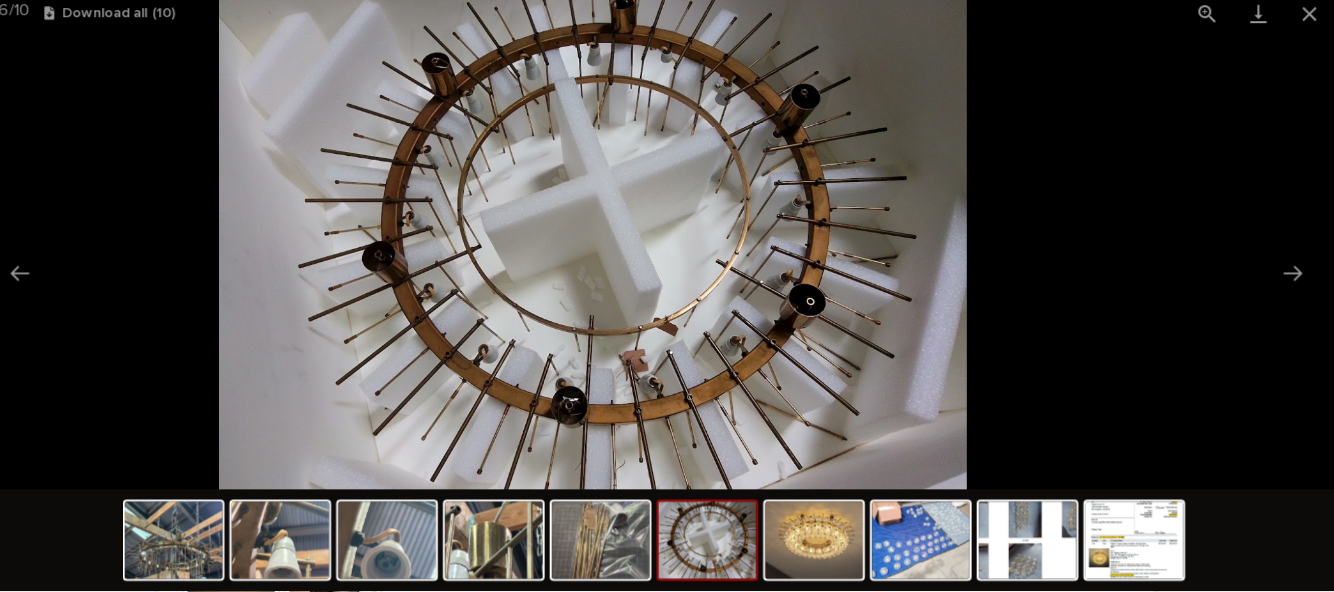 scroll, scrollTop: 0, scrollLeft: 0, axis: both 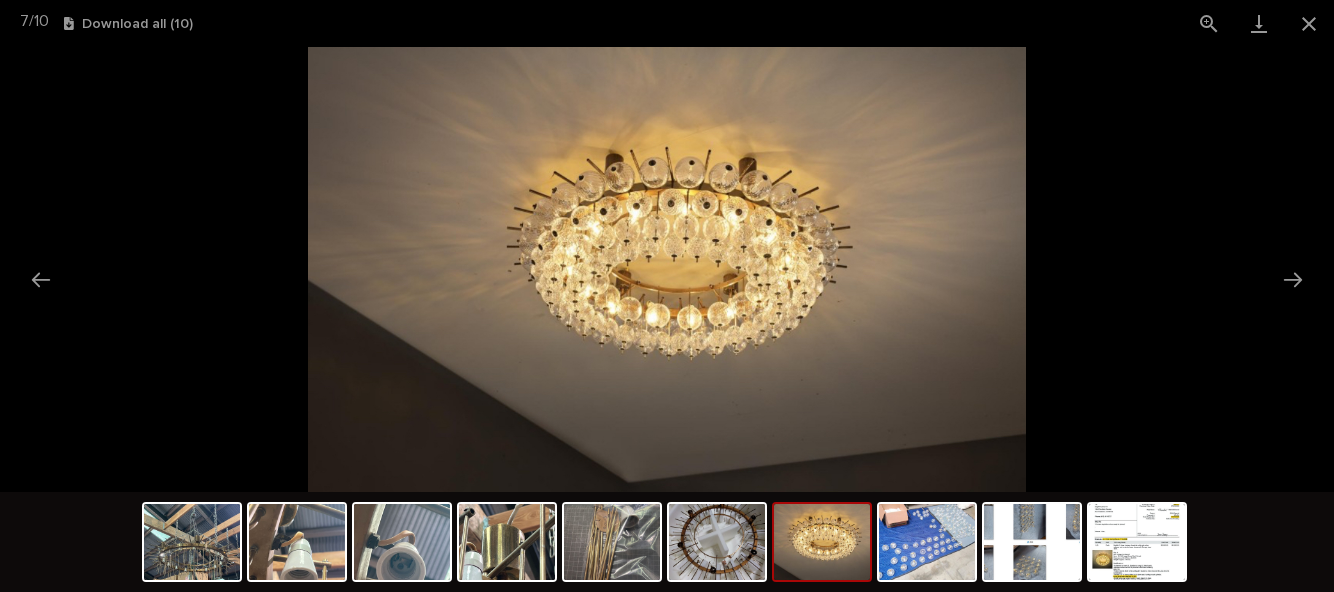 click at bounding box center [1032, 542] 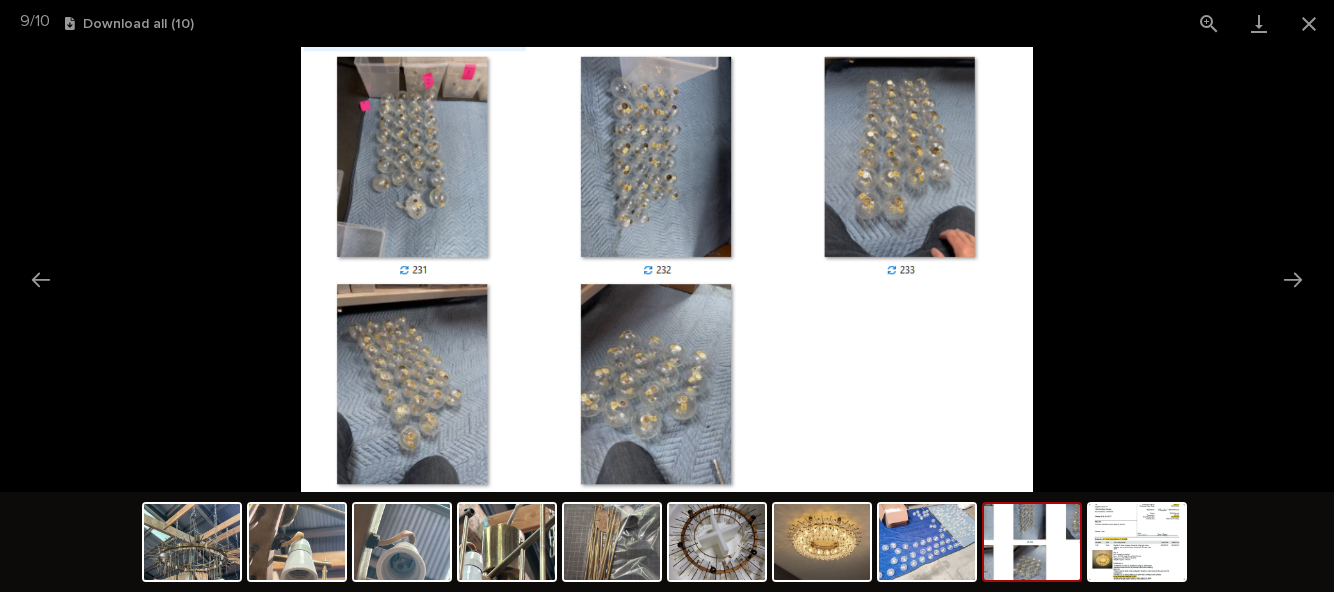click at bounding box center [822, 542] 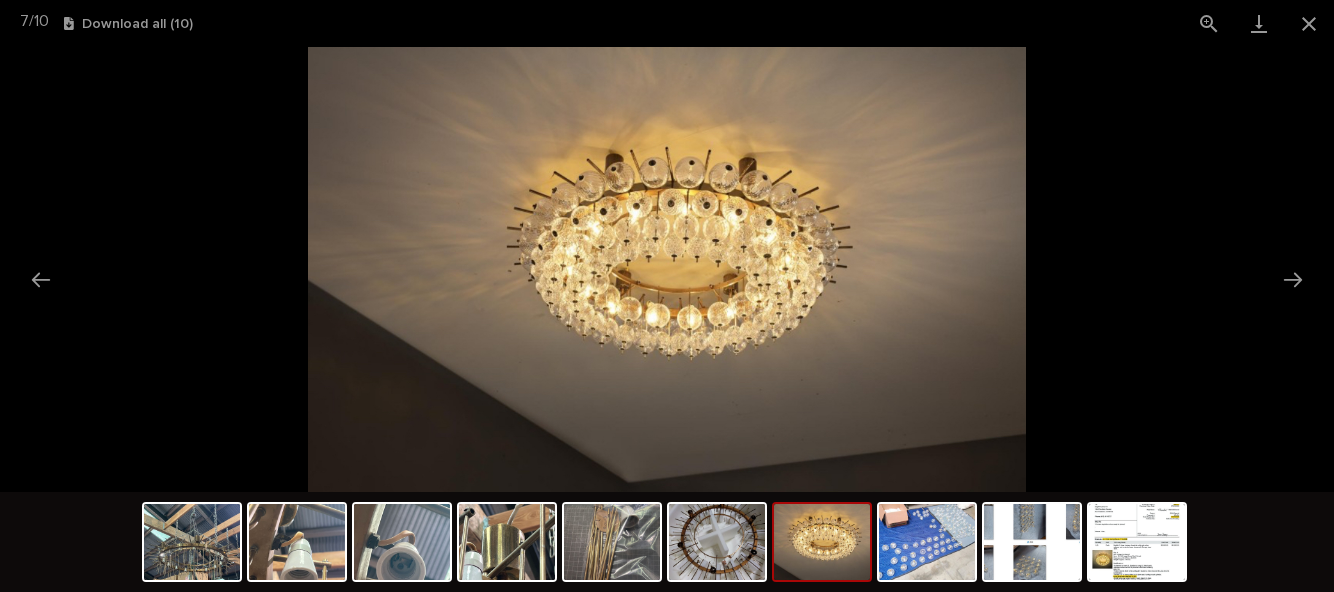 click at bounding box center (927, 542) 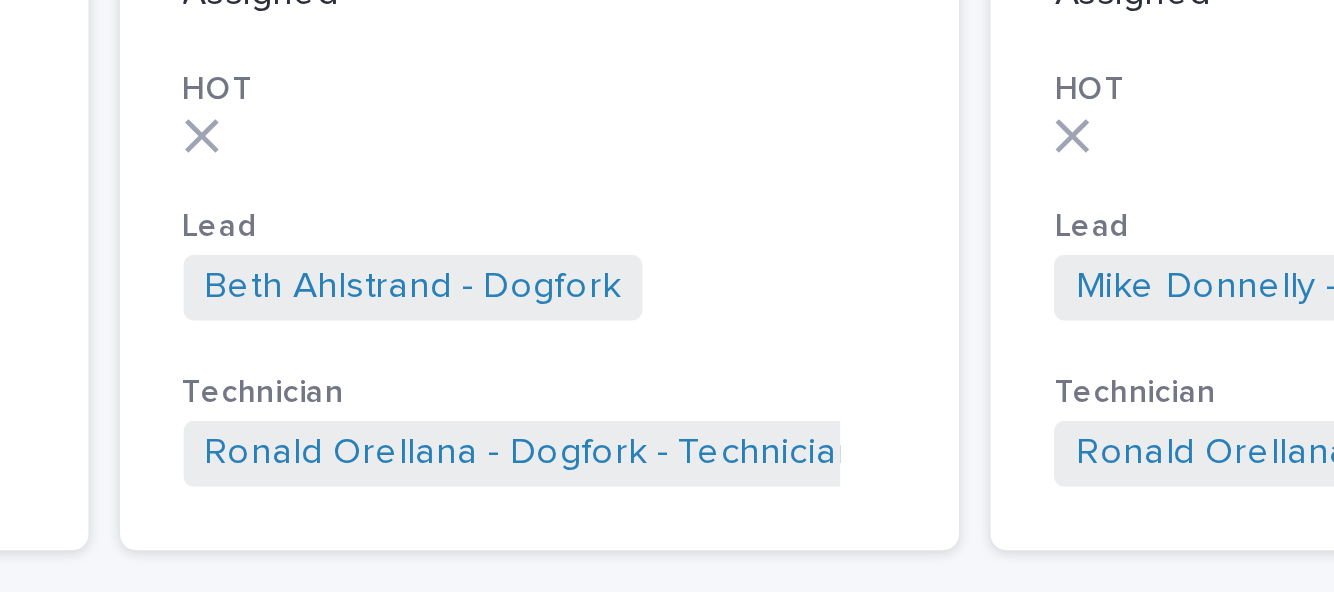 click on "One  Brass Articulating Arm Sconce" at bounding box center [667, -363] 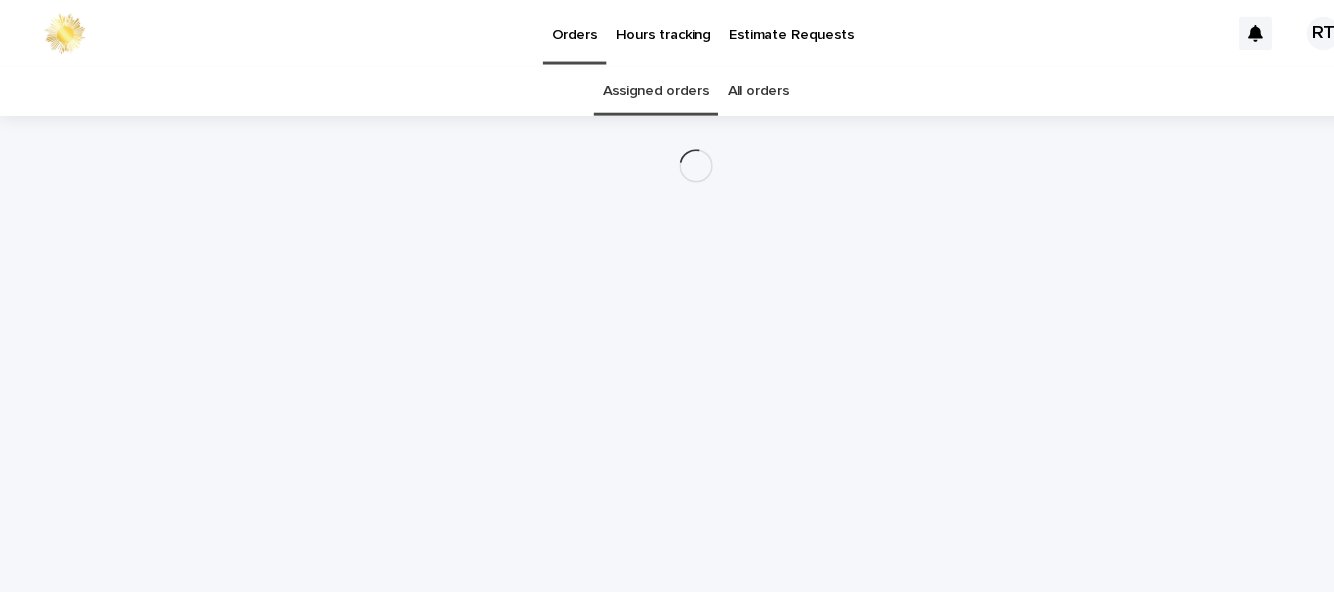scroll, scrollTop: 0, scrollLeft: 0, axis: both 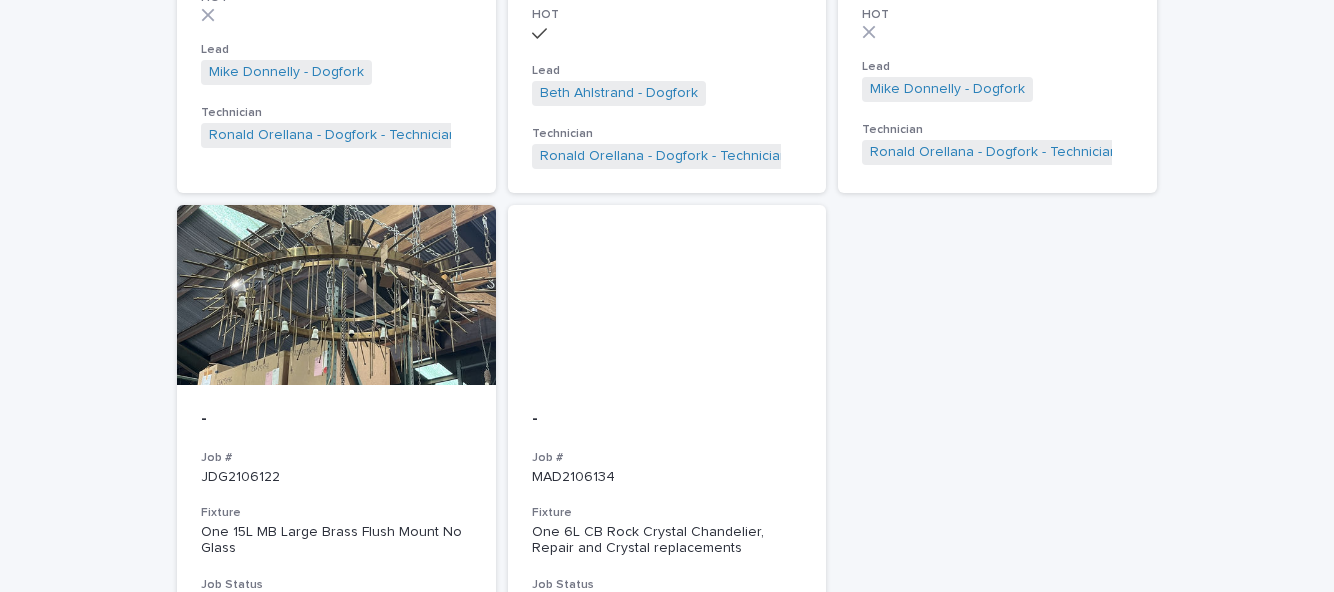 click on "- Job # JDG2106122 Fixture One 15L MB Large Brass Flush Mount
No Glass
Job Status Assigned HOT Lead [FIRST] [LAST] - Dogfork   + 0 Technician [FIRST] [LAST] - Dogfork - Technician   + 0" at bounding box center (336, 600) 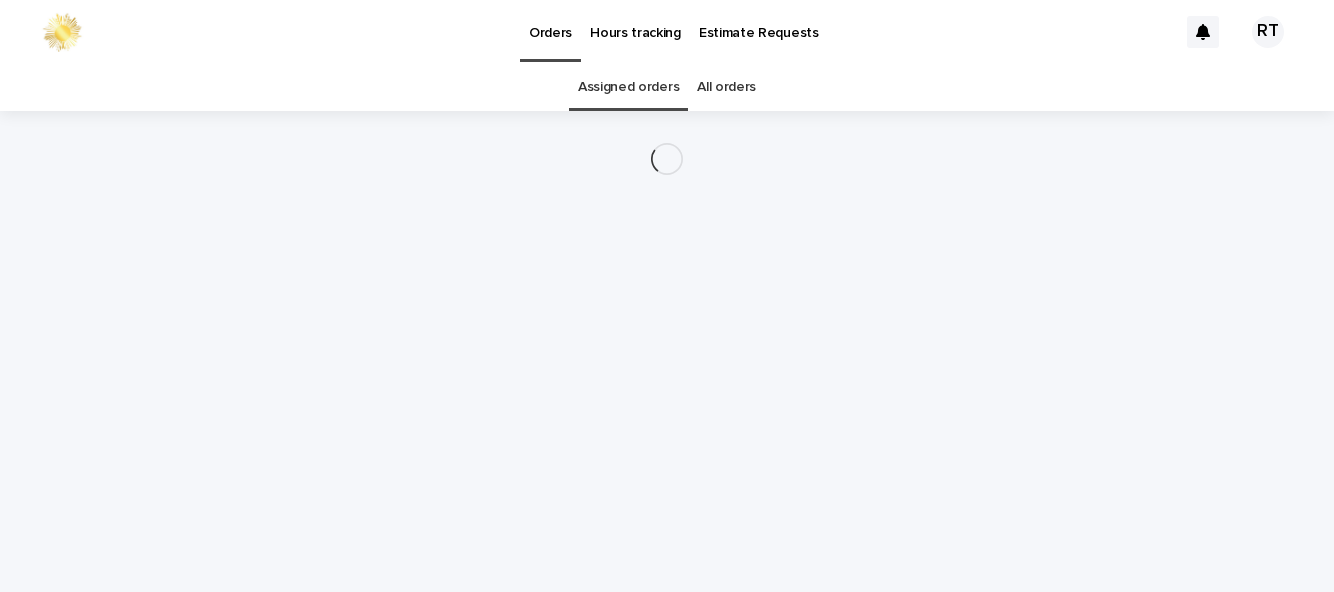 scroll, scrollTop: 0, scrollLeft: 0, axis: both 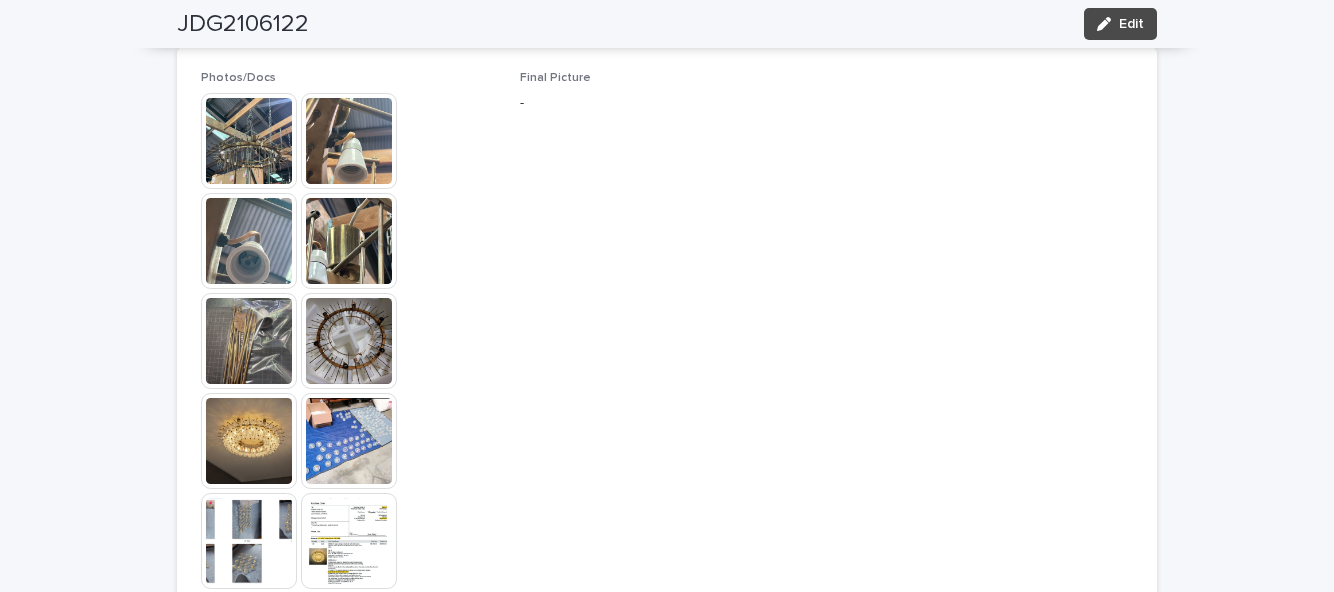 click at bounding box center (249, 441) 